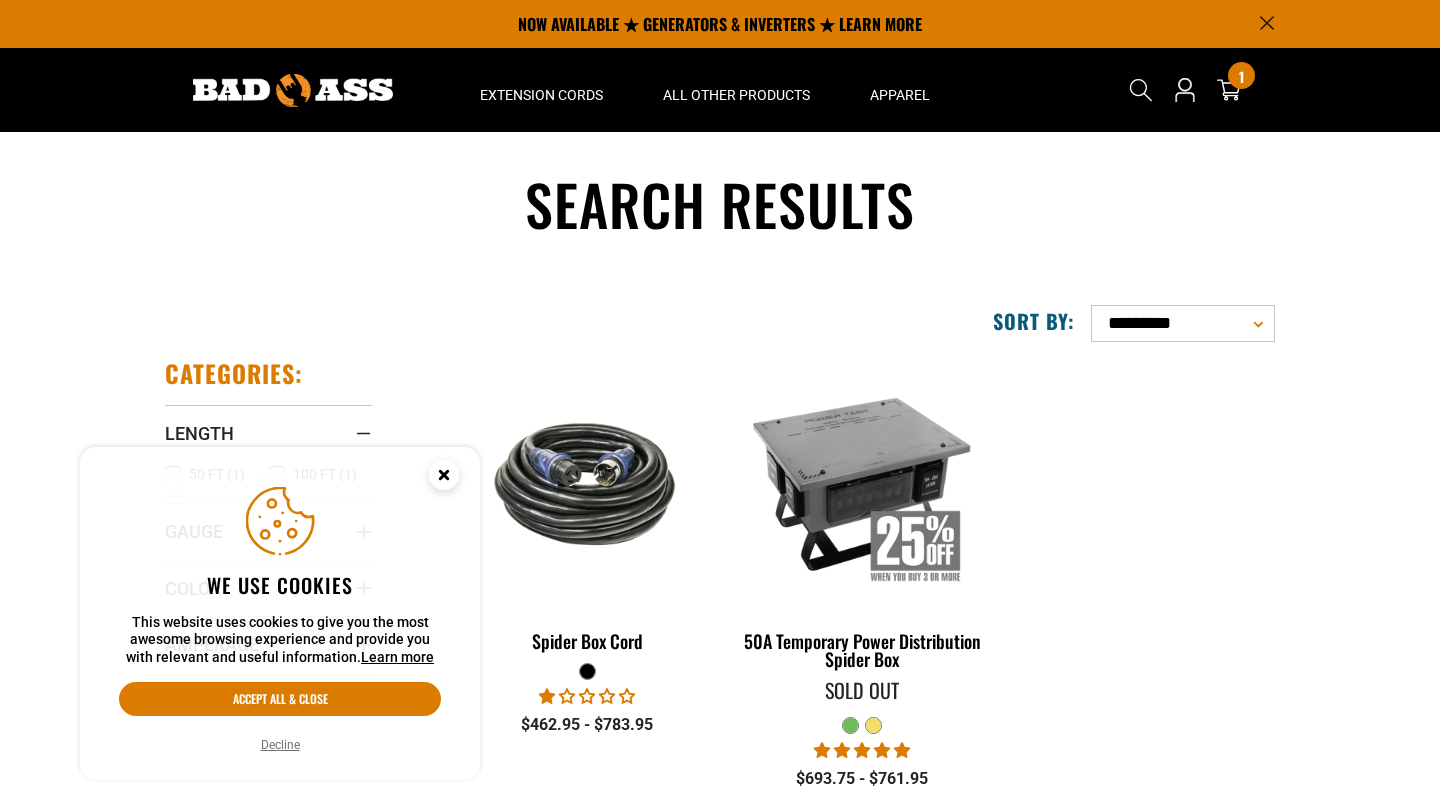 scroll, scrollTop: 177, scrollLeft: 0, axis: vertical 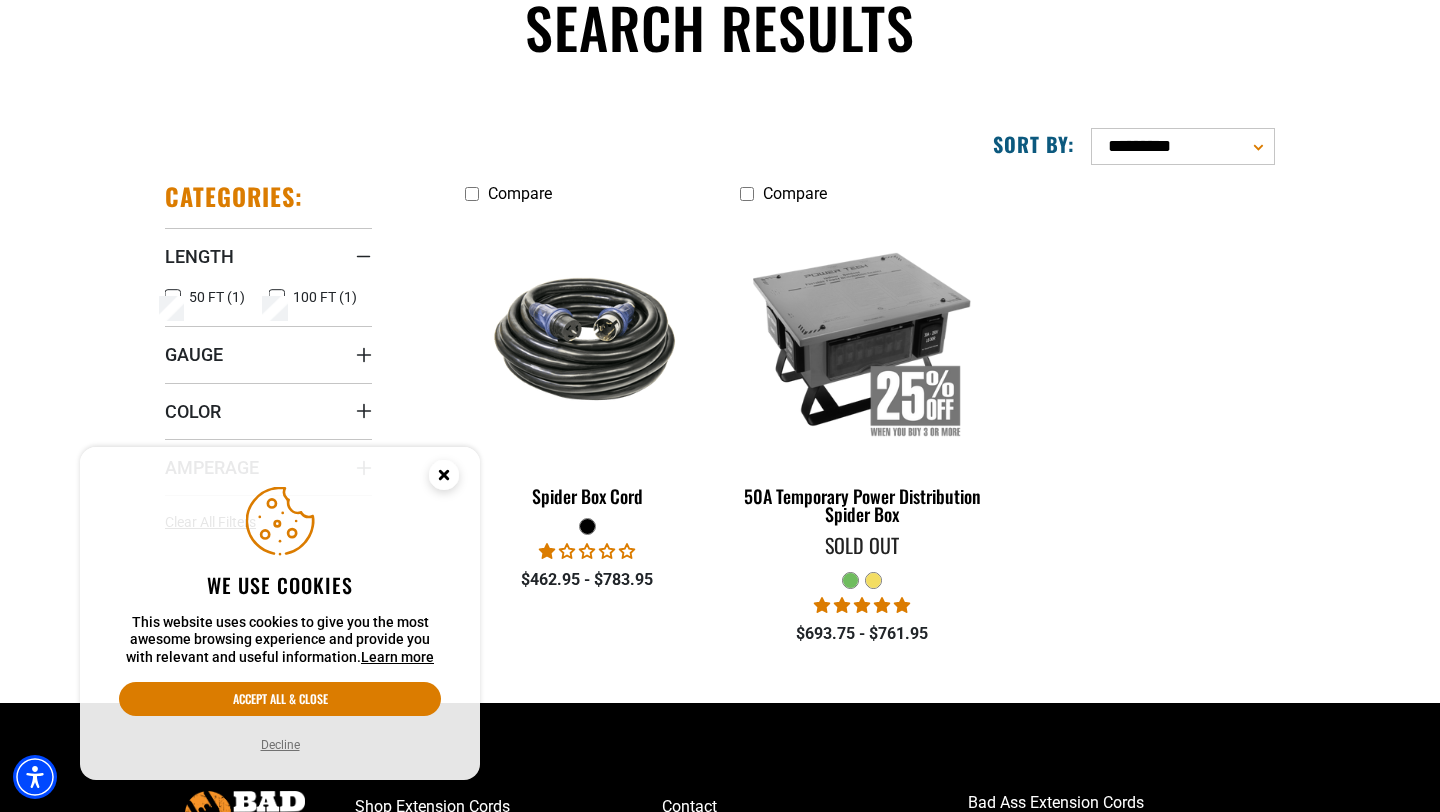 click 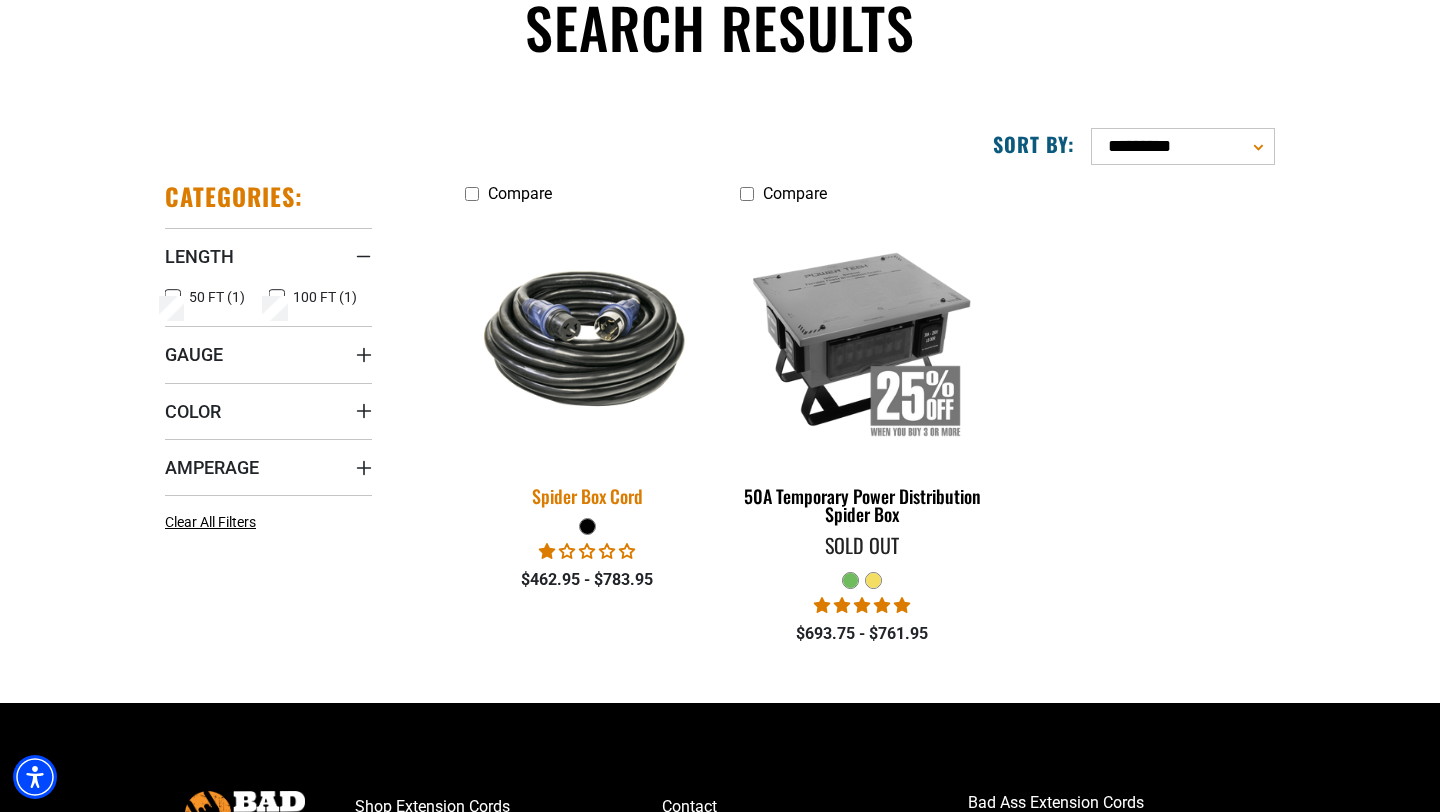 scroll, scrollTop: 0, scrollLeft: 0, axis: both 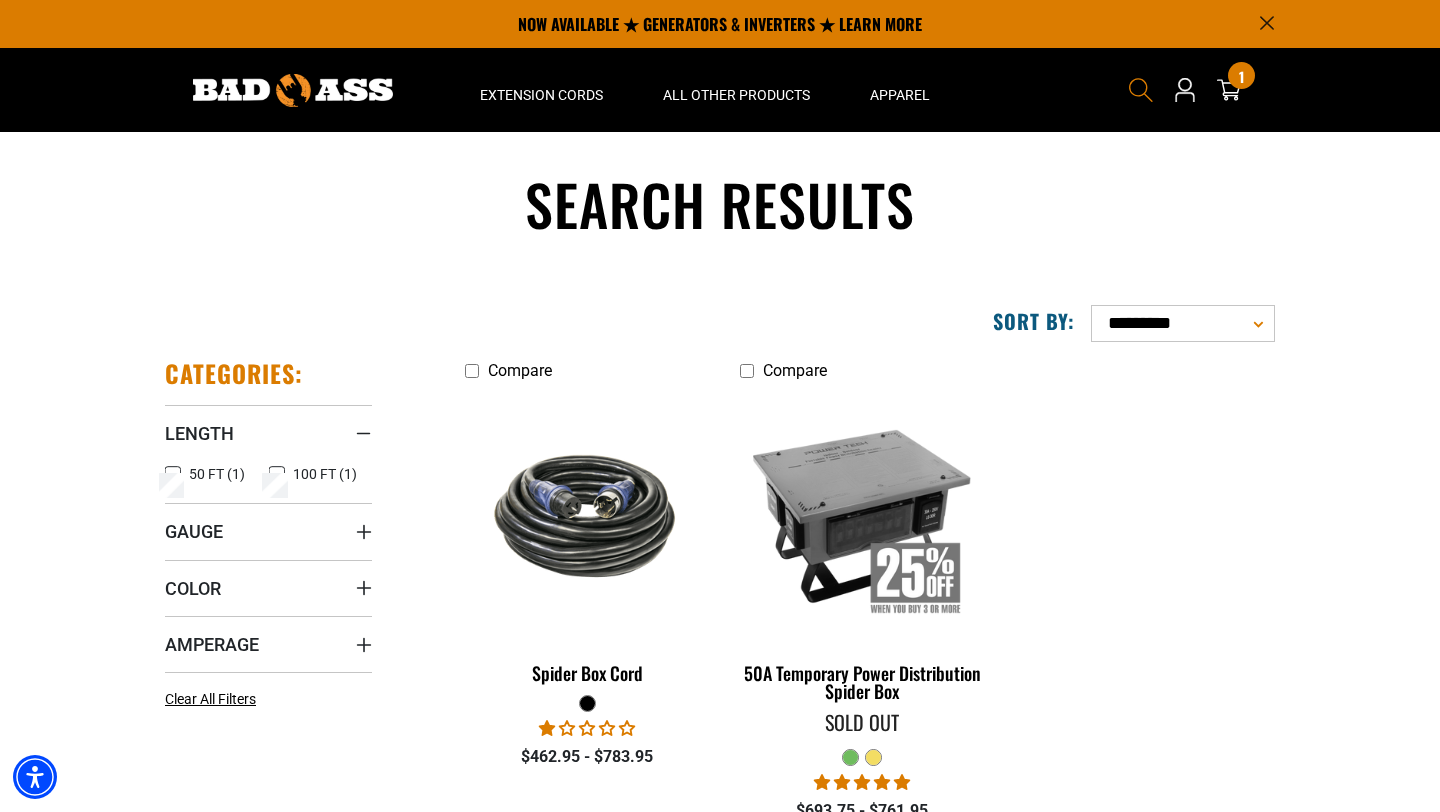 click 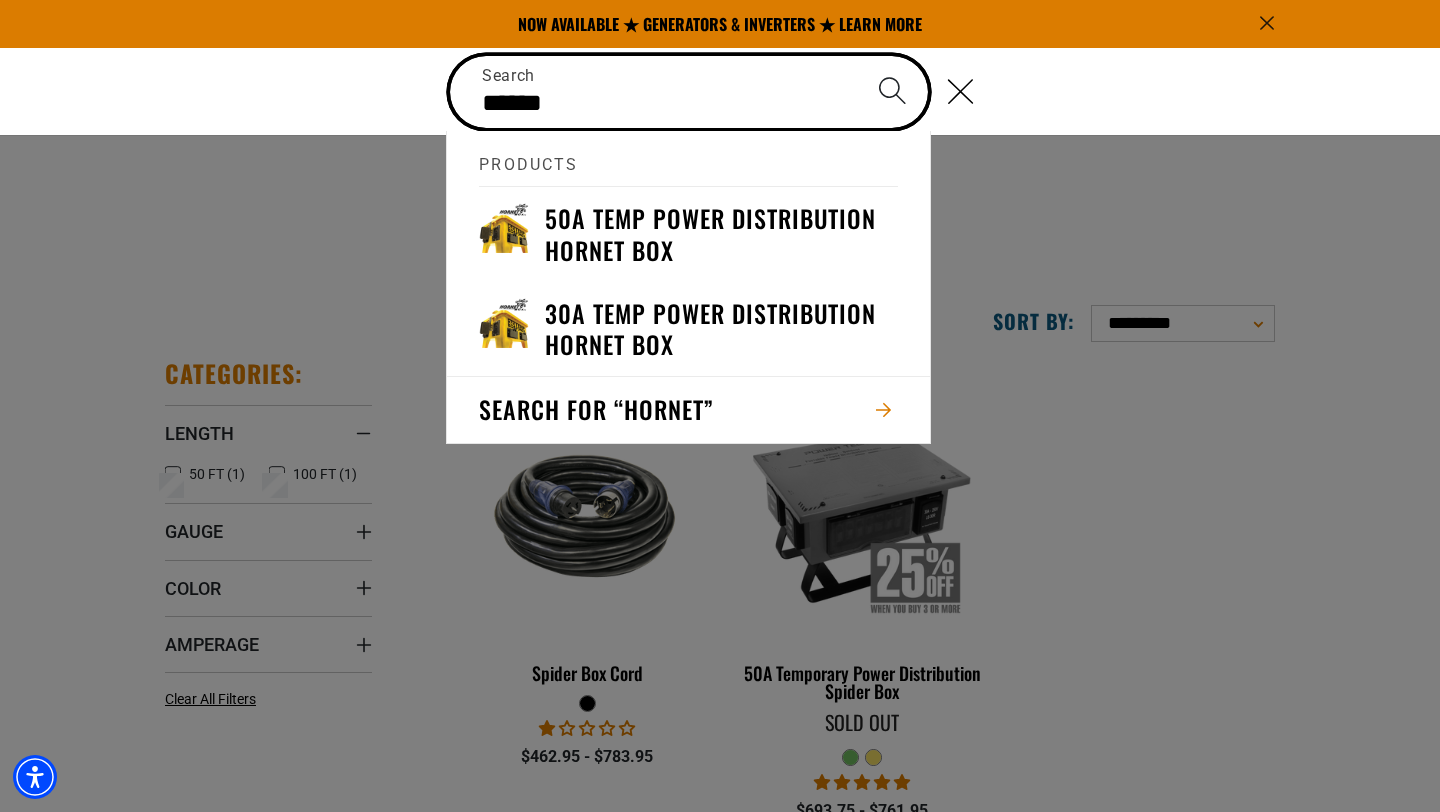 type on "******" 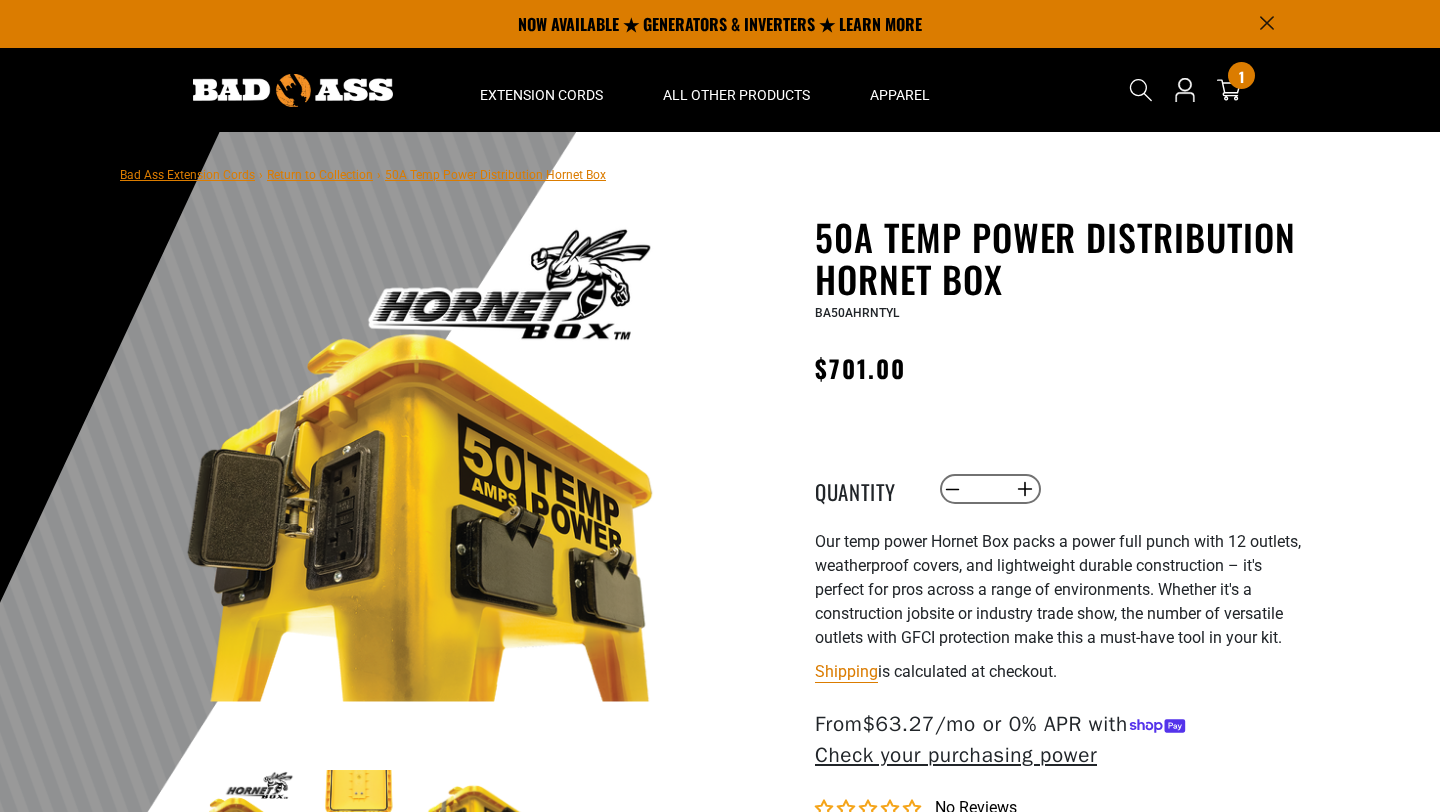 scroll, scrollTop: 0, scrollLeft: 0, axis: both 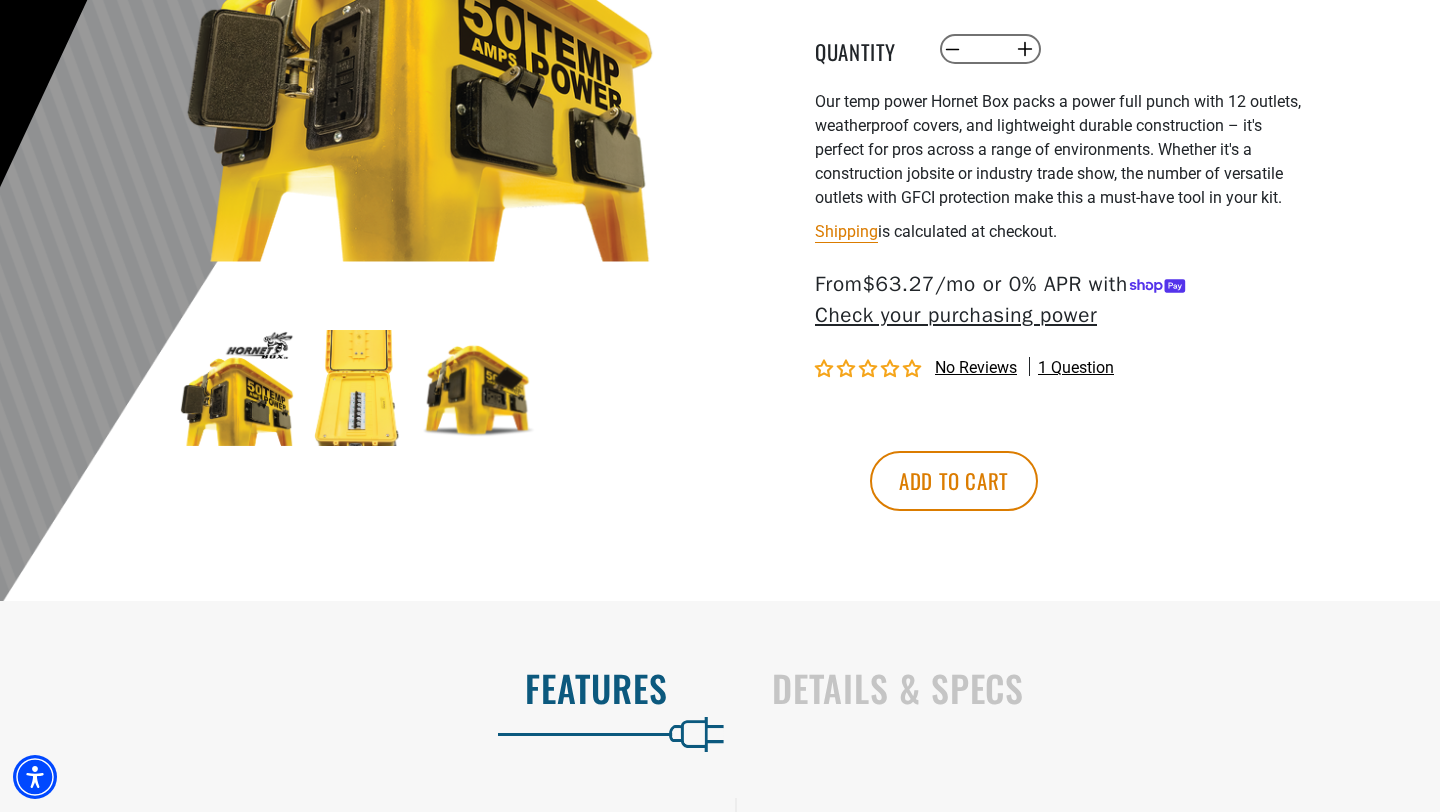 click at bounding box center [479, 388] 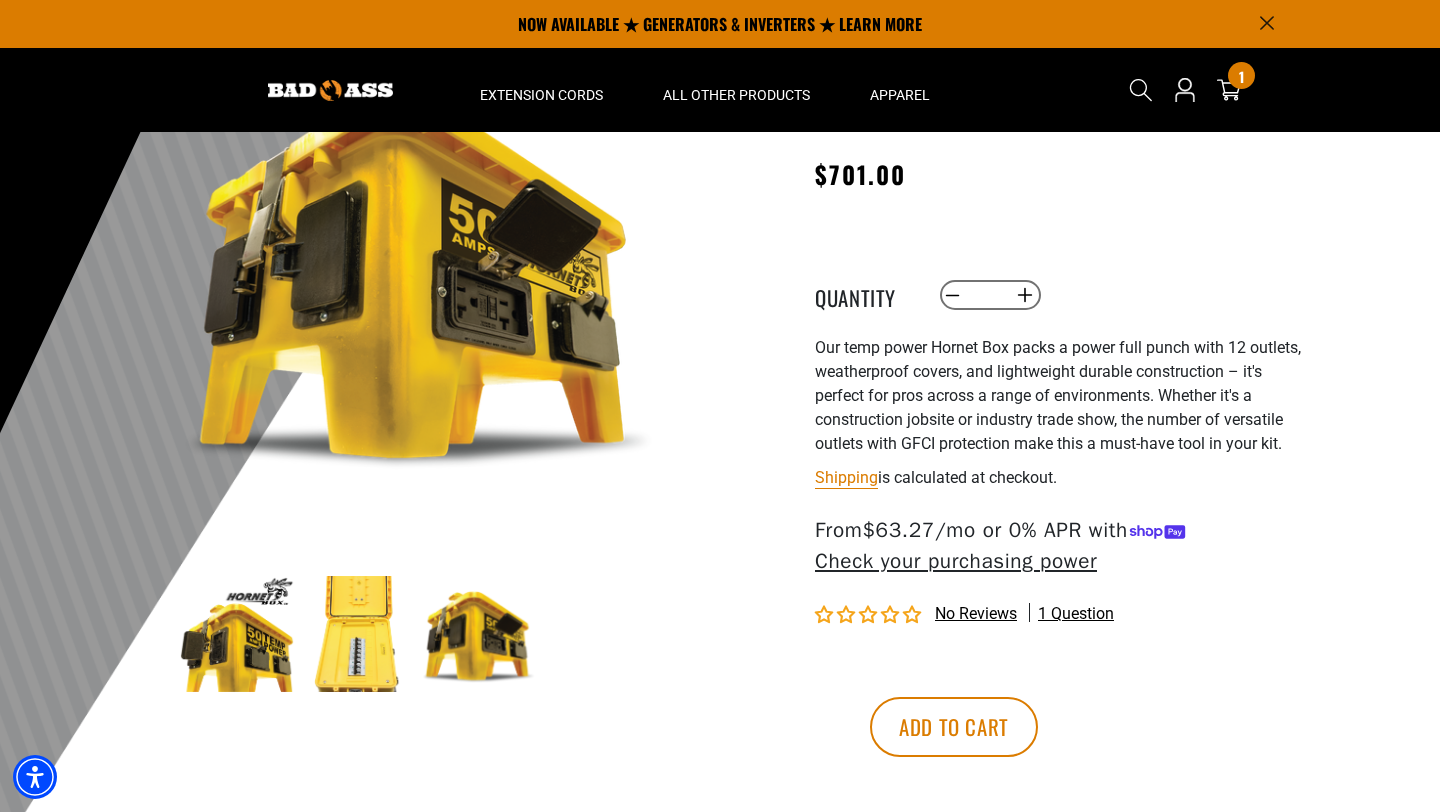 scroll, scrollTop: 170, scrollLeft: 0, axis: vertical 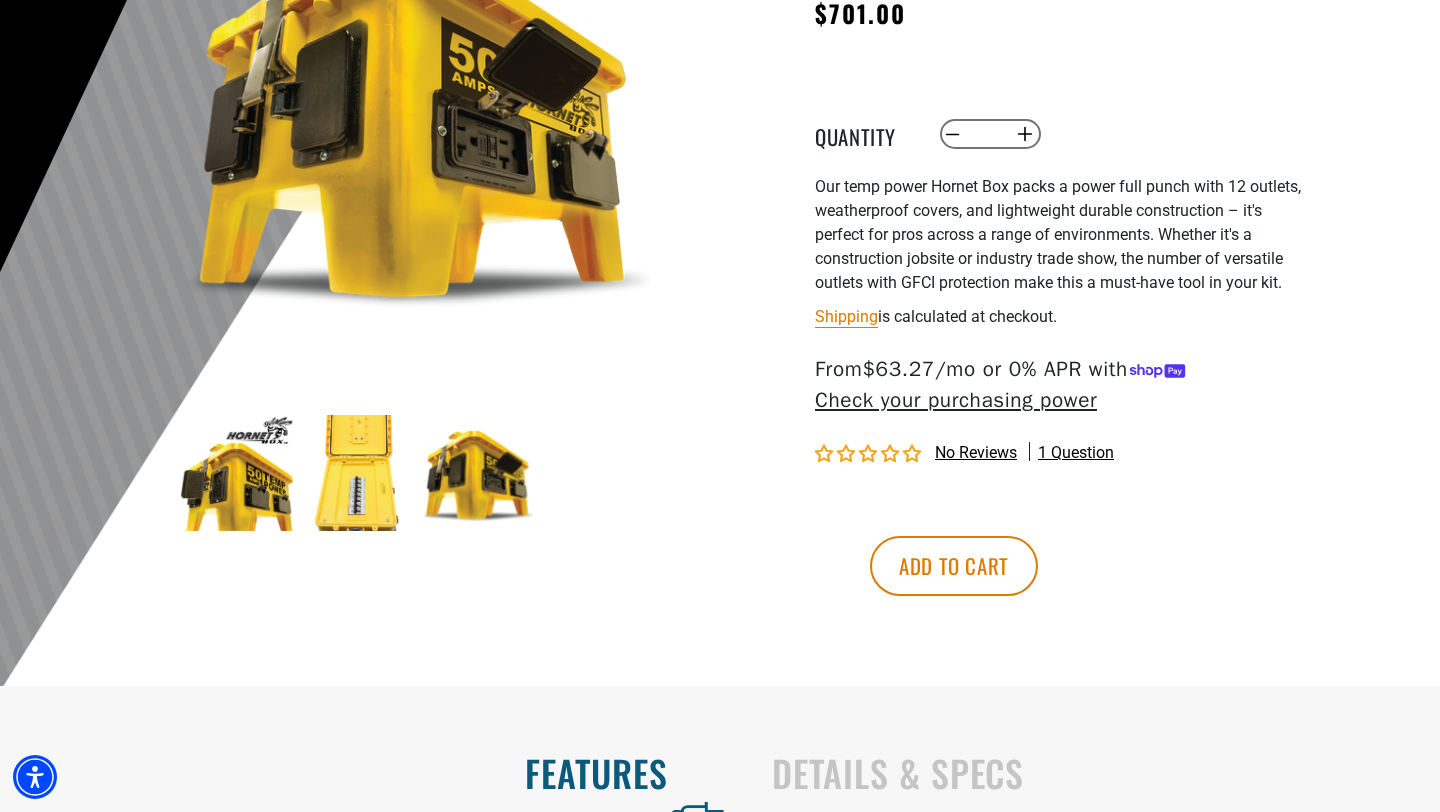 click at bounding box center (479, 473) 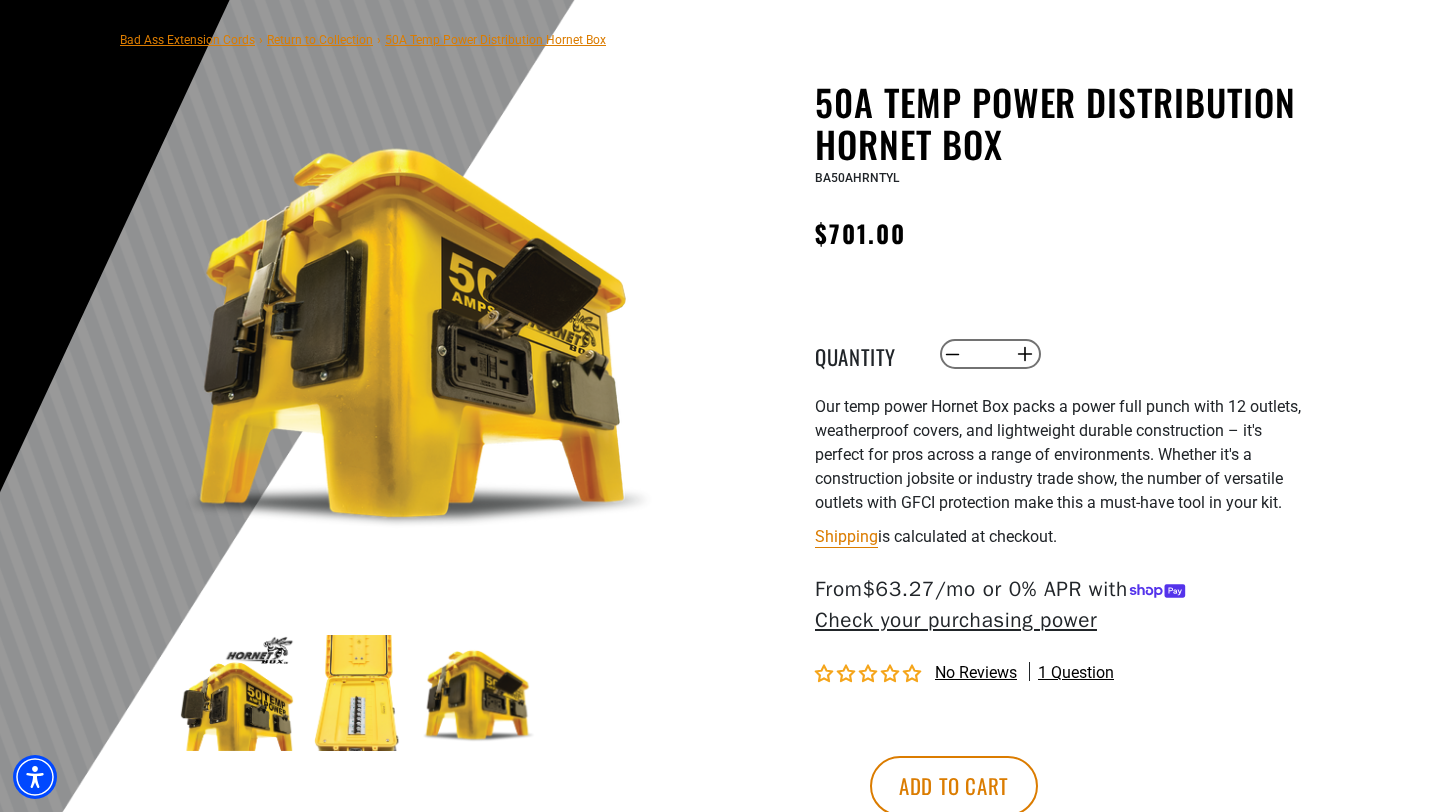 scroll, scrollTop: 136, scrollLeft: 0, axis: vertical 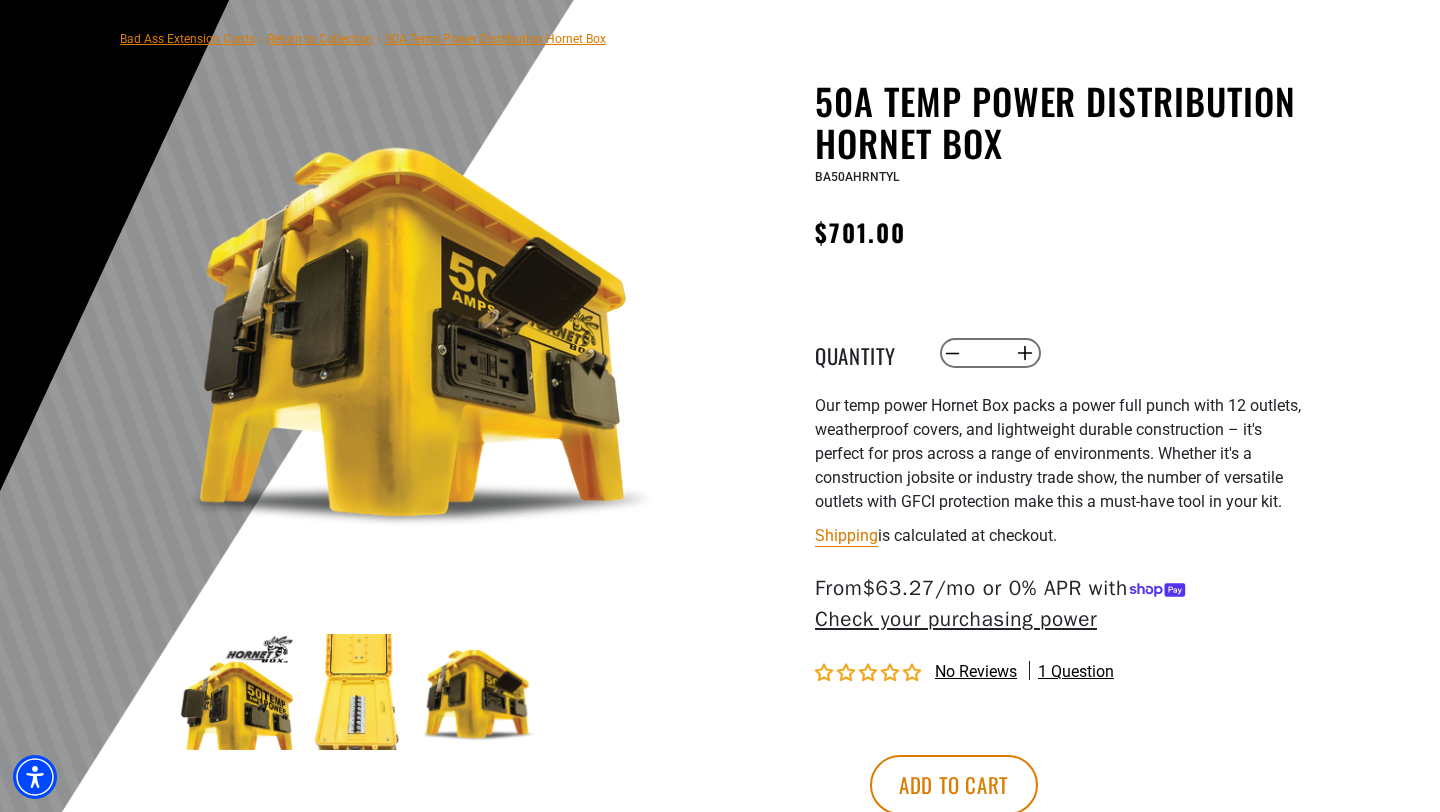 click at bounding box center (237, 692) 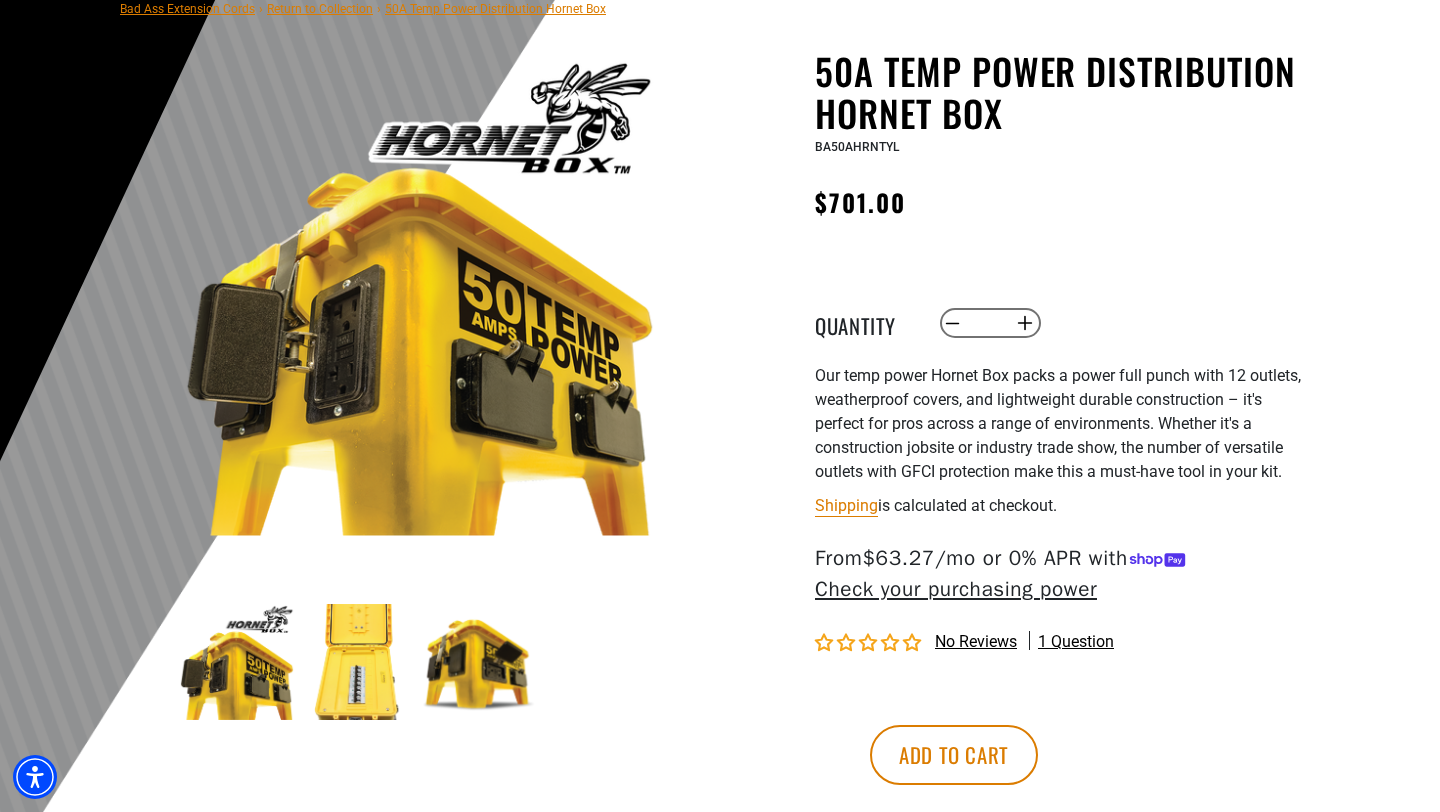 scroll, scrollTop: 183, scrollLeft: 0, axis: vertical 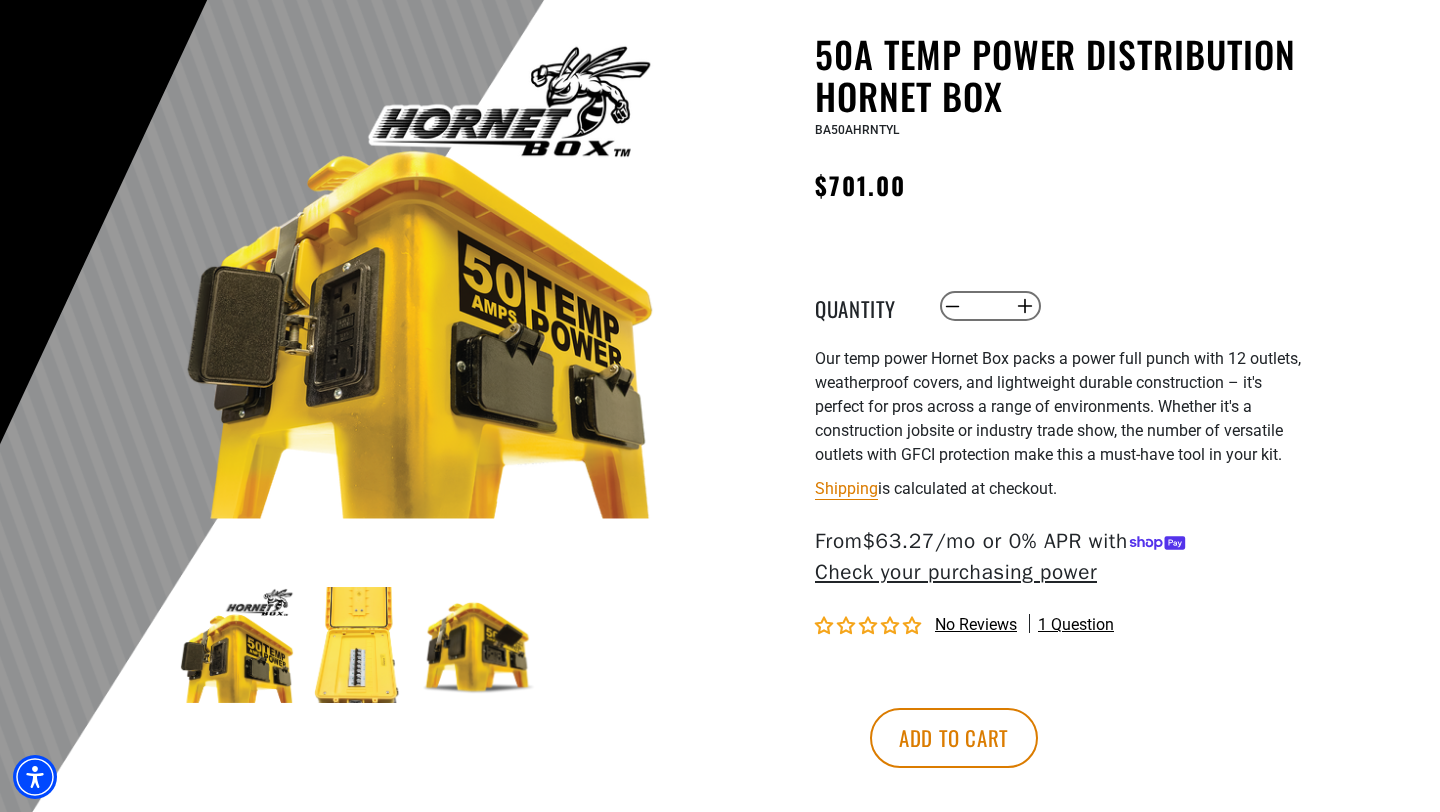 click at bounding box center [479, 645] 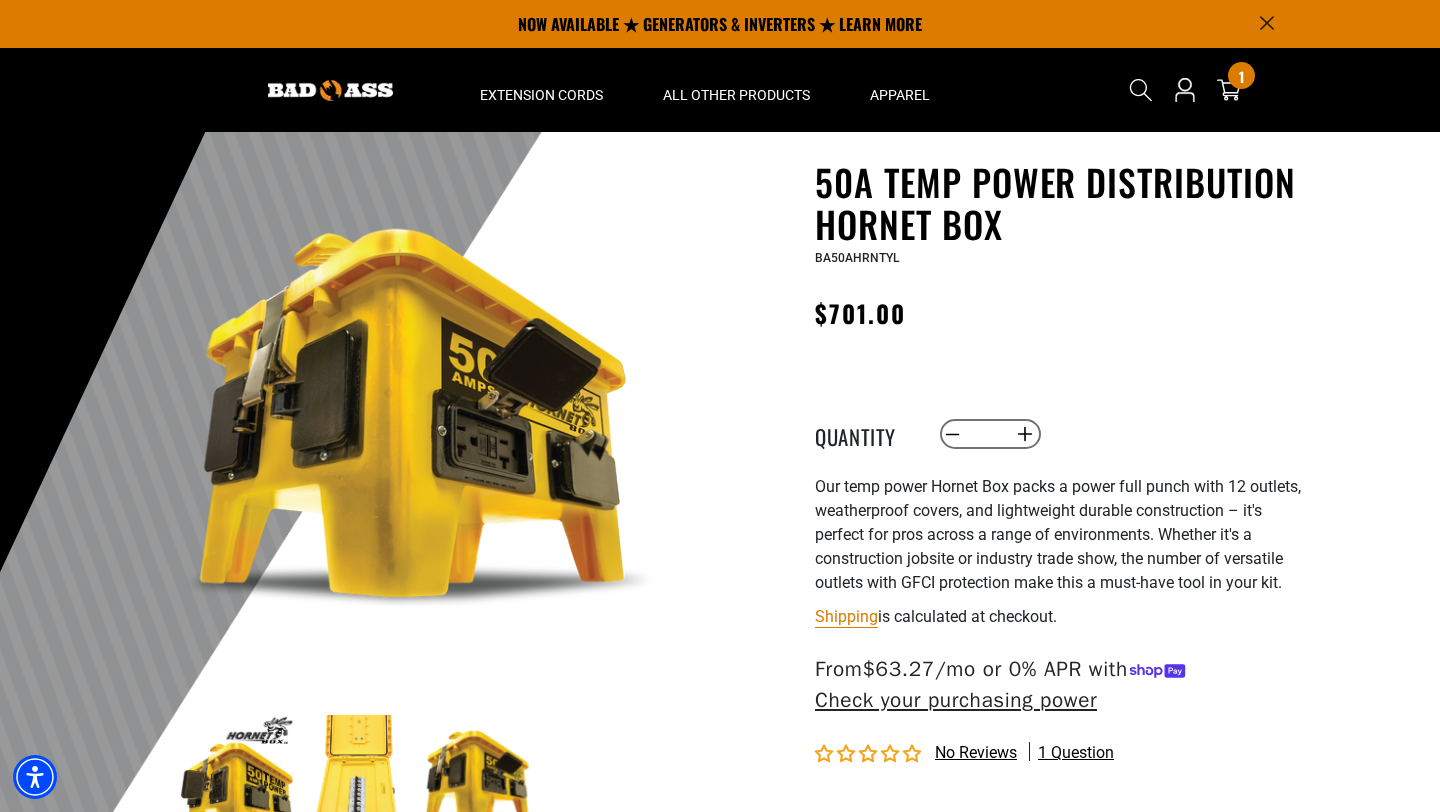 scroll, scrollTop: 91, scrollLeft: 0, axis: vertical 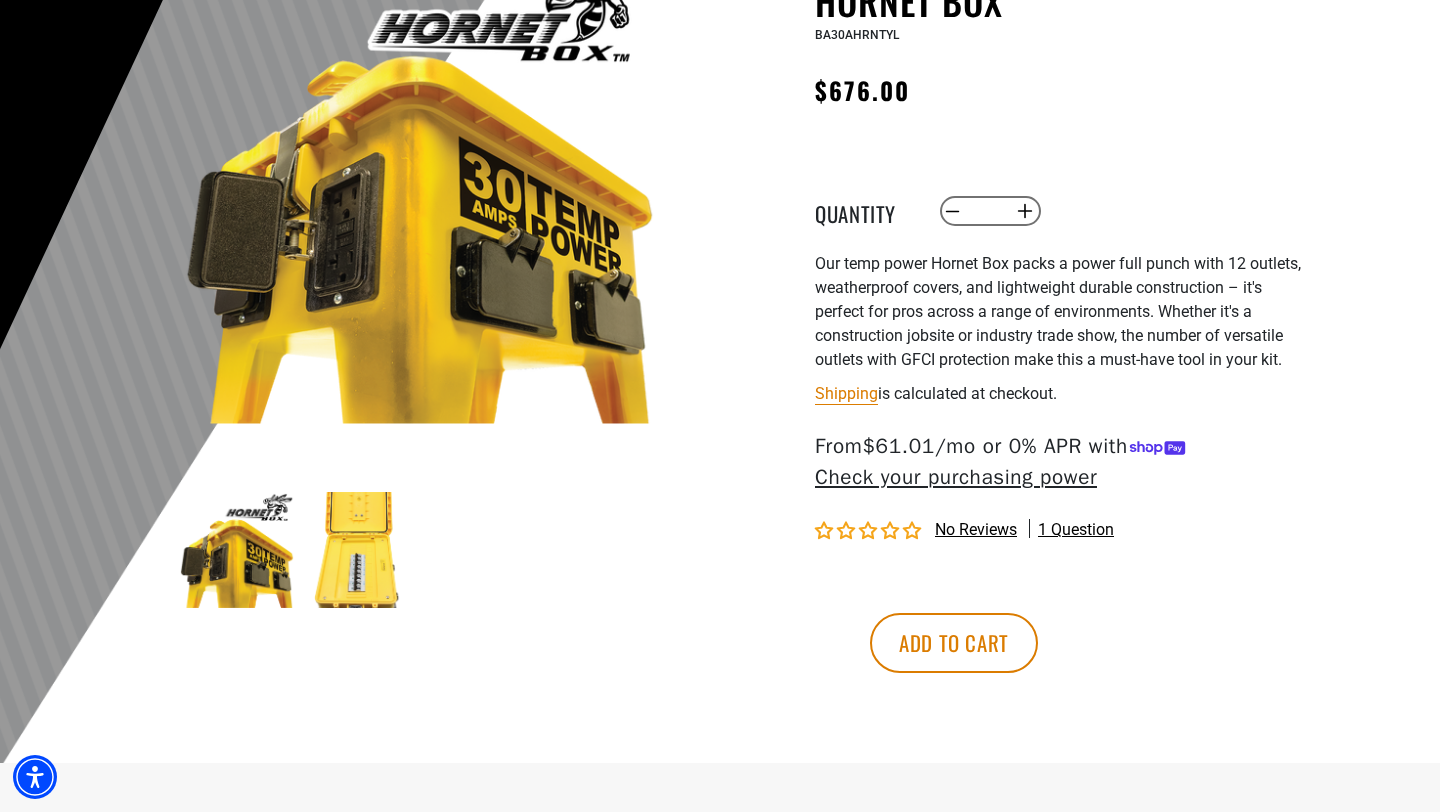 click at bounding box center (358, 550) 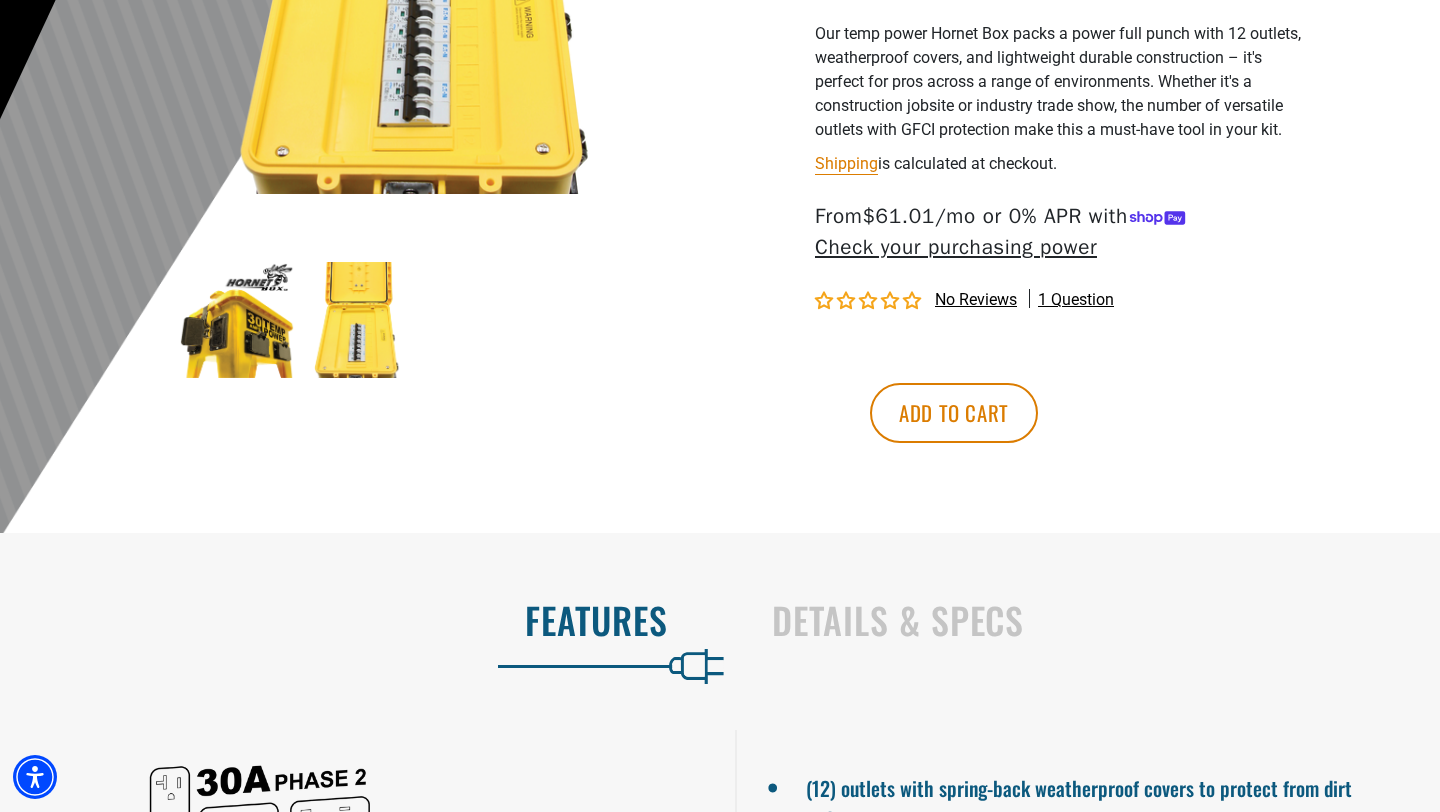 scroll, scrollTop: 522, scrollLeft: 0, axis: vertical 